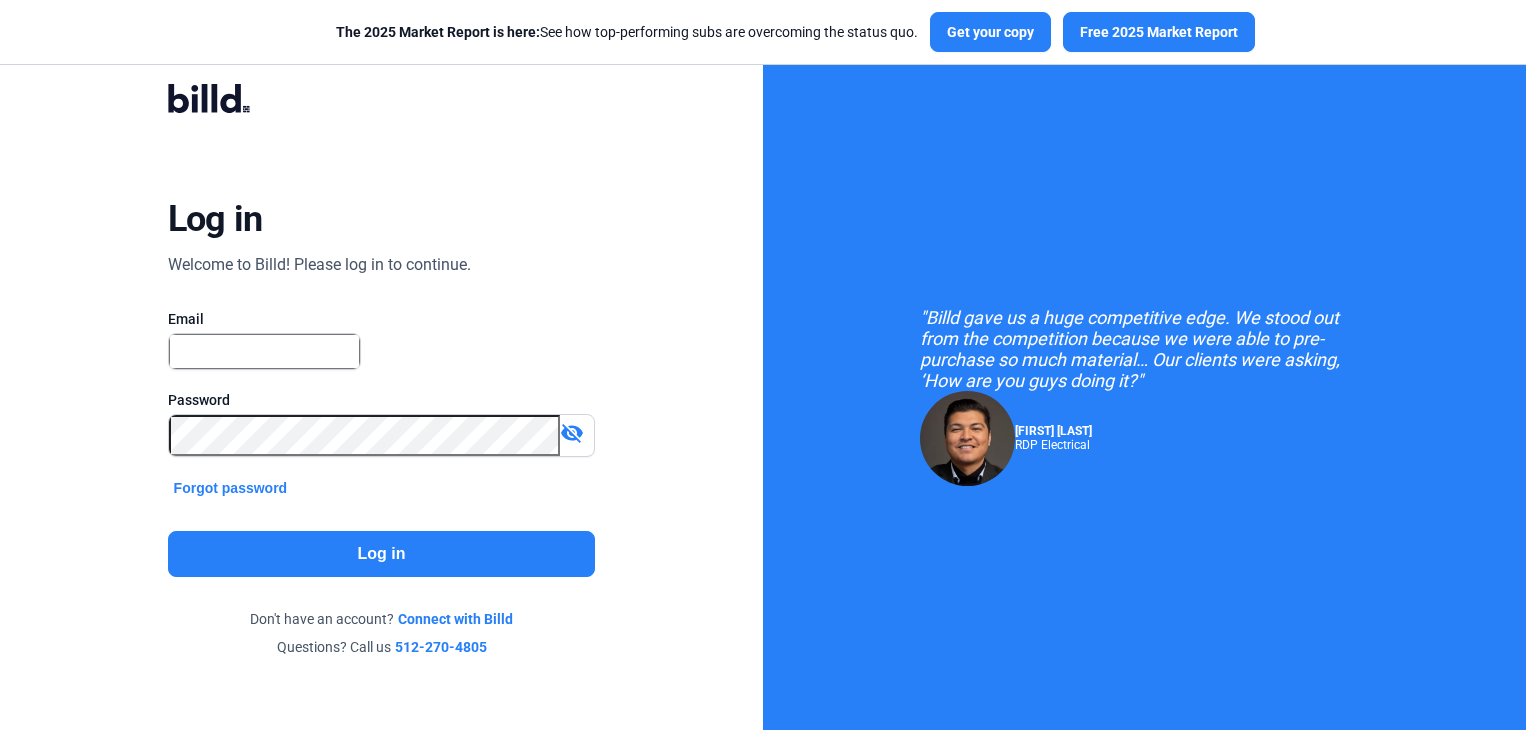 scroll, scrollTop: 0, scrollLeft: 0, axis: both 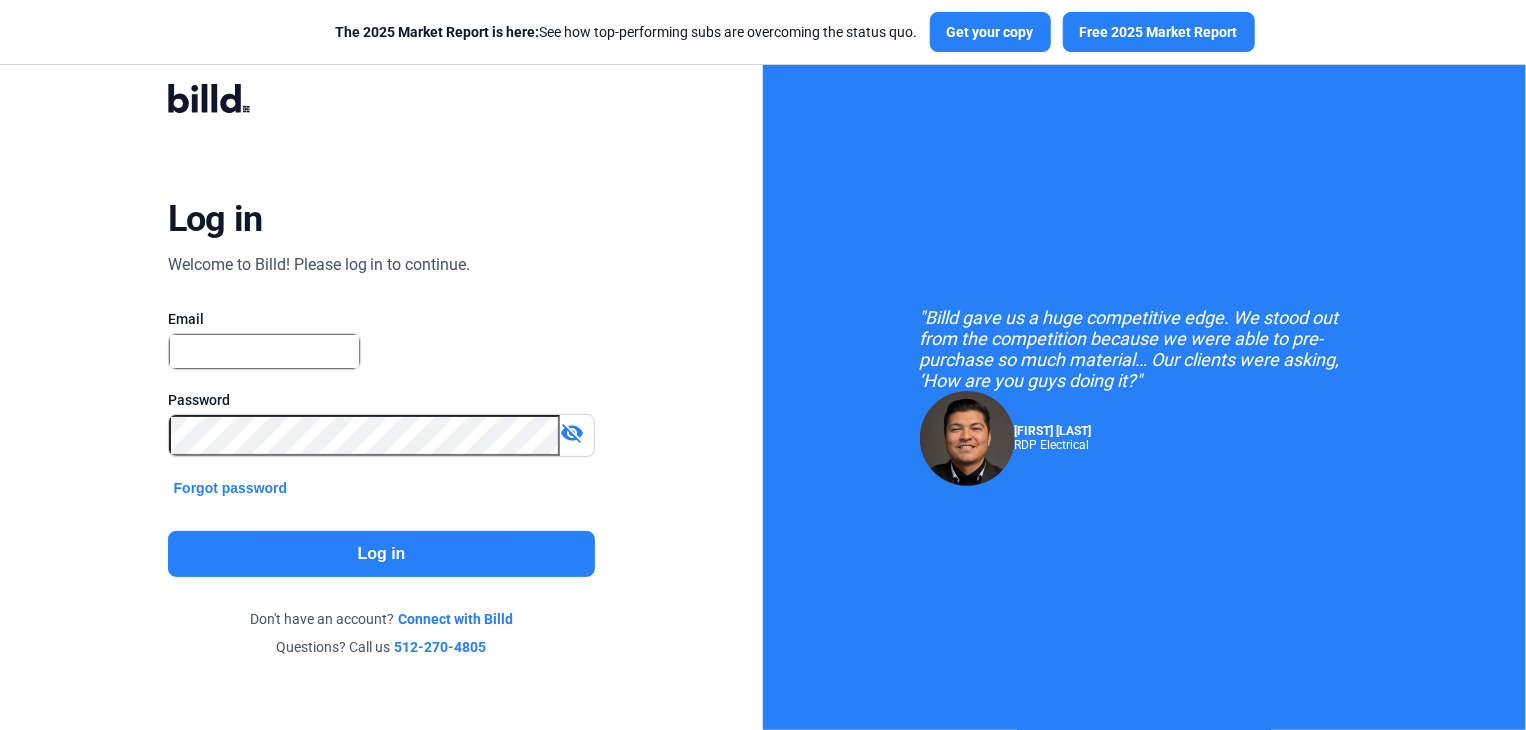 type on "[EMAIL]" 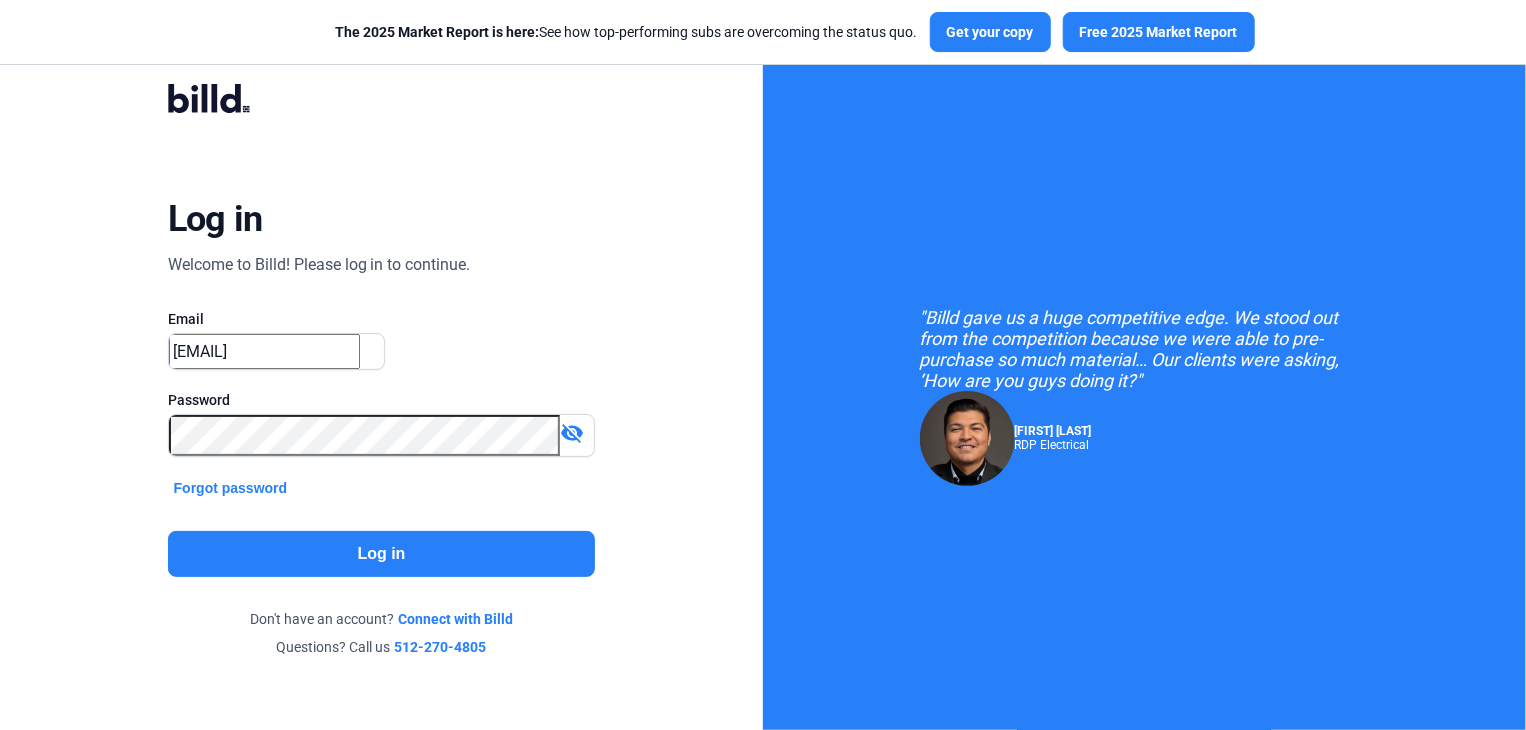 click on "Log in" at bounding box center (382, 554) 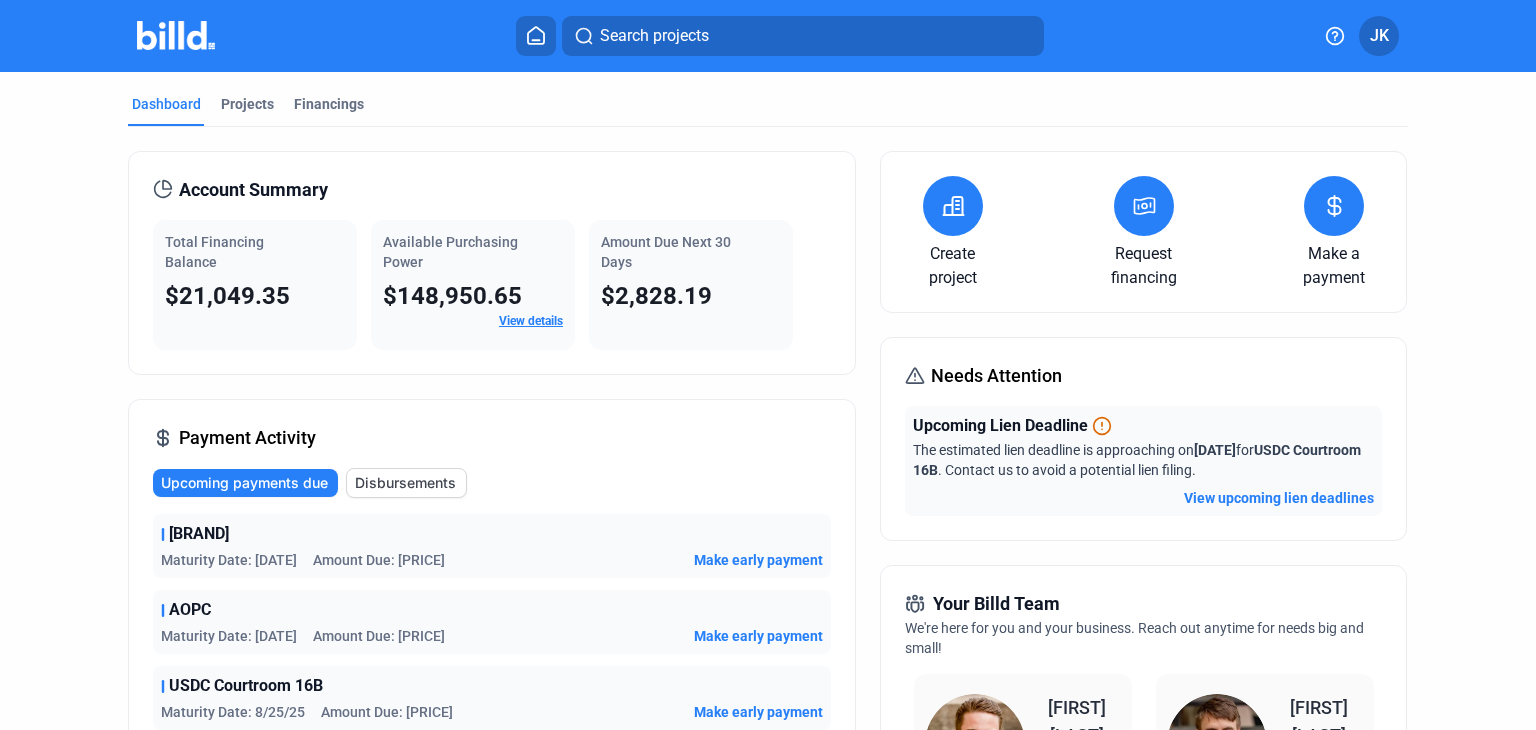 click on "Make early payment" at bounding box center (758, 560) 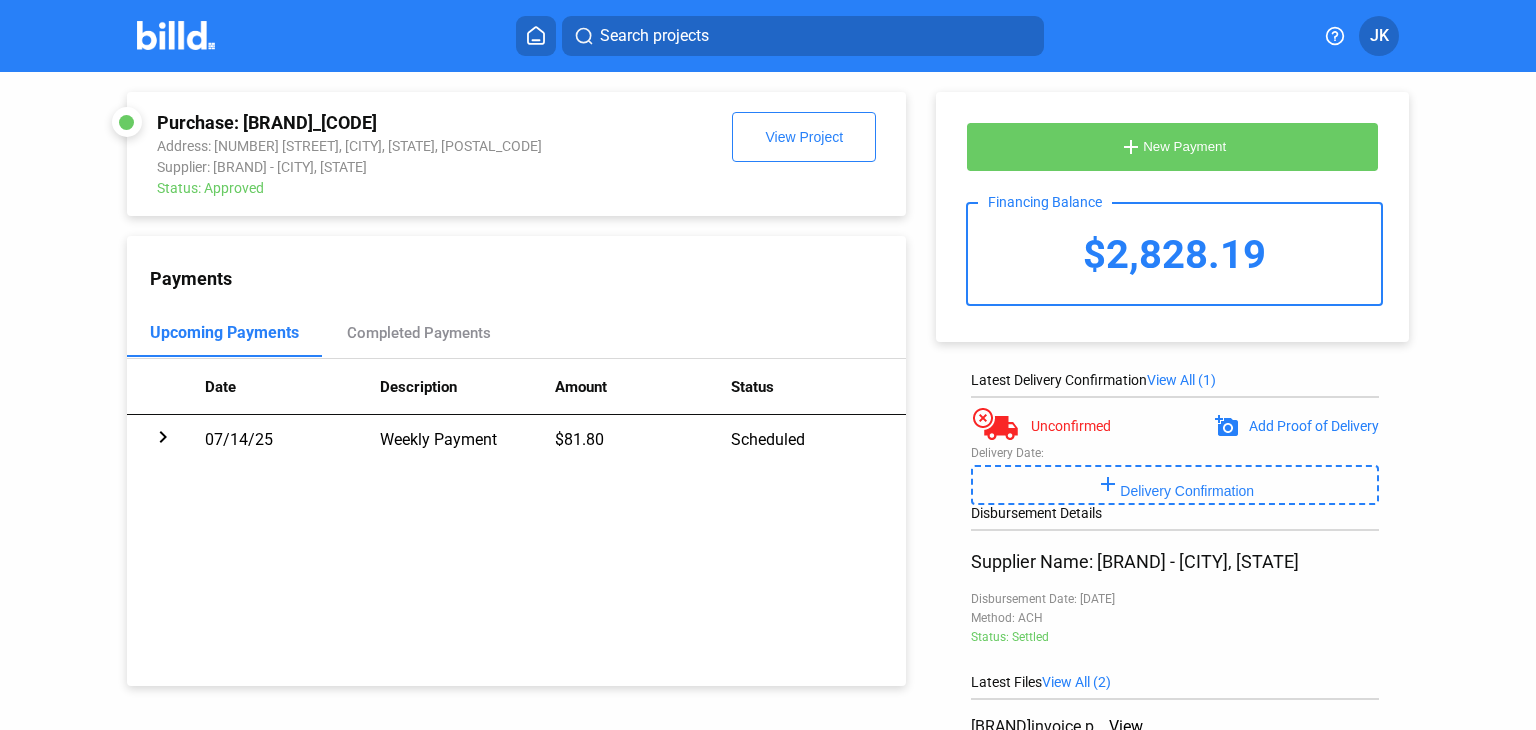 scroll, scrollTop: 25, scrollLeft: 0, axis: vertical 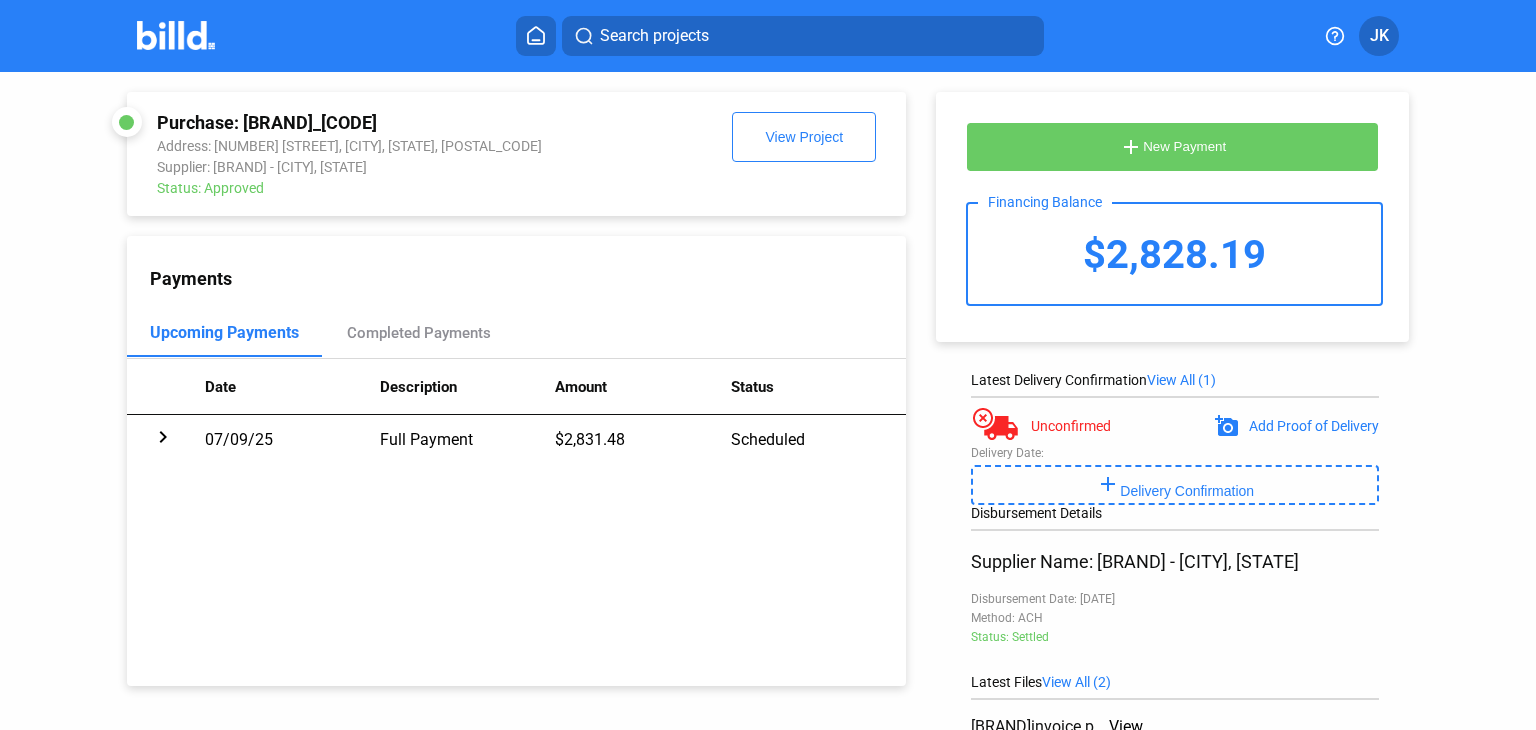 click at bounding box center [176, 35] 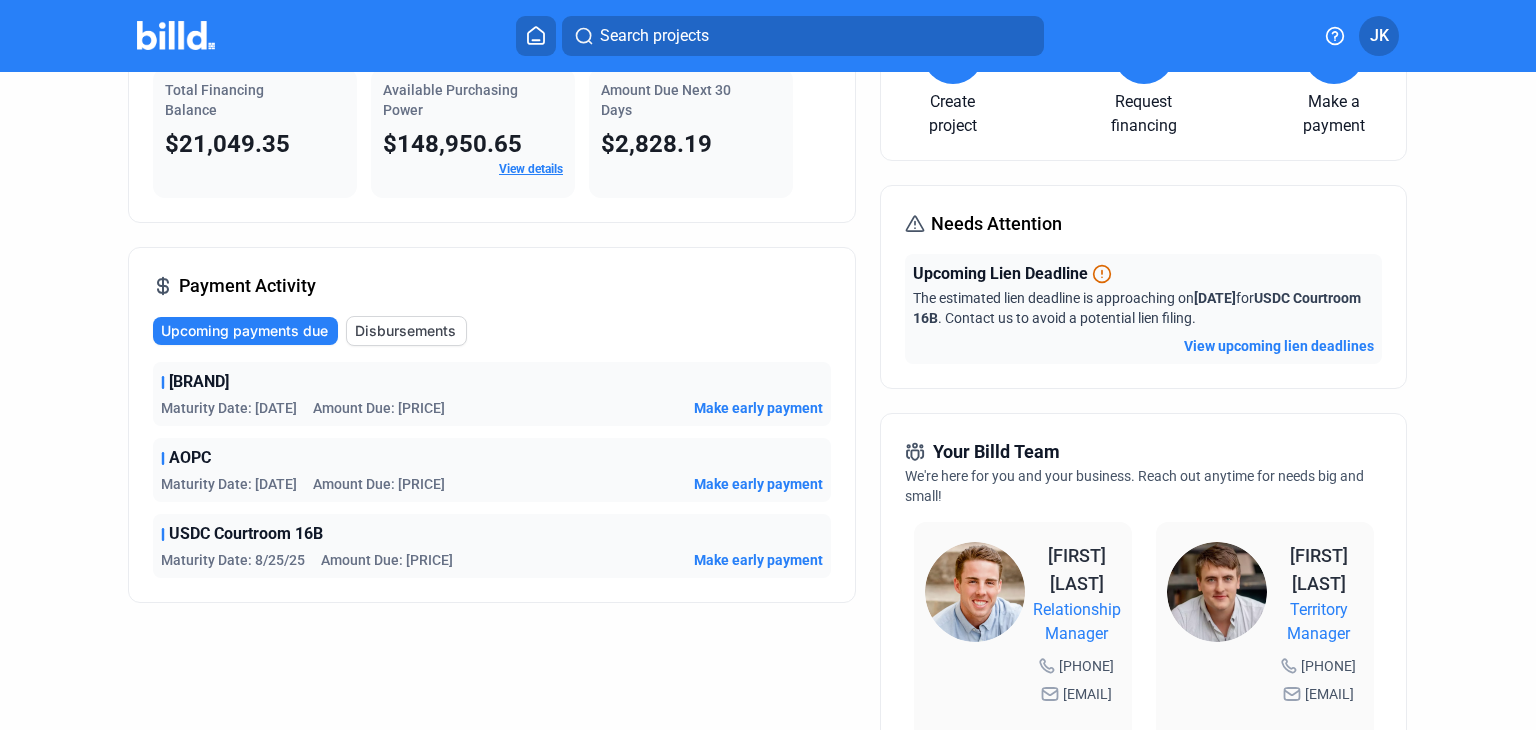 scroll, scrollTop: 159, scrollLeft: 0, axis: vertical 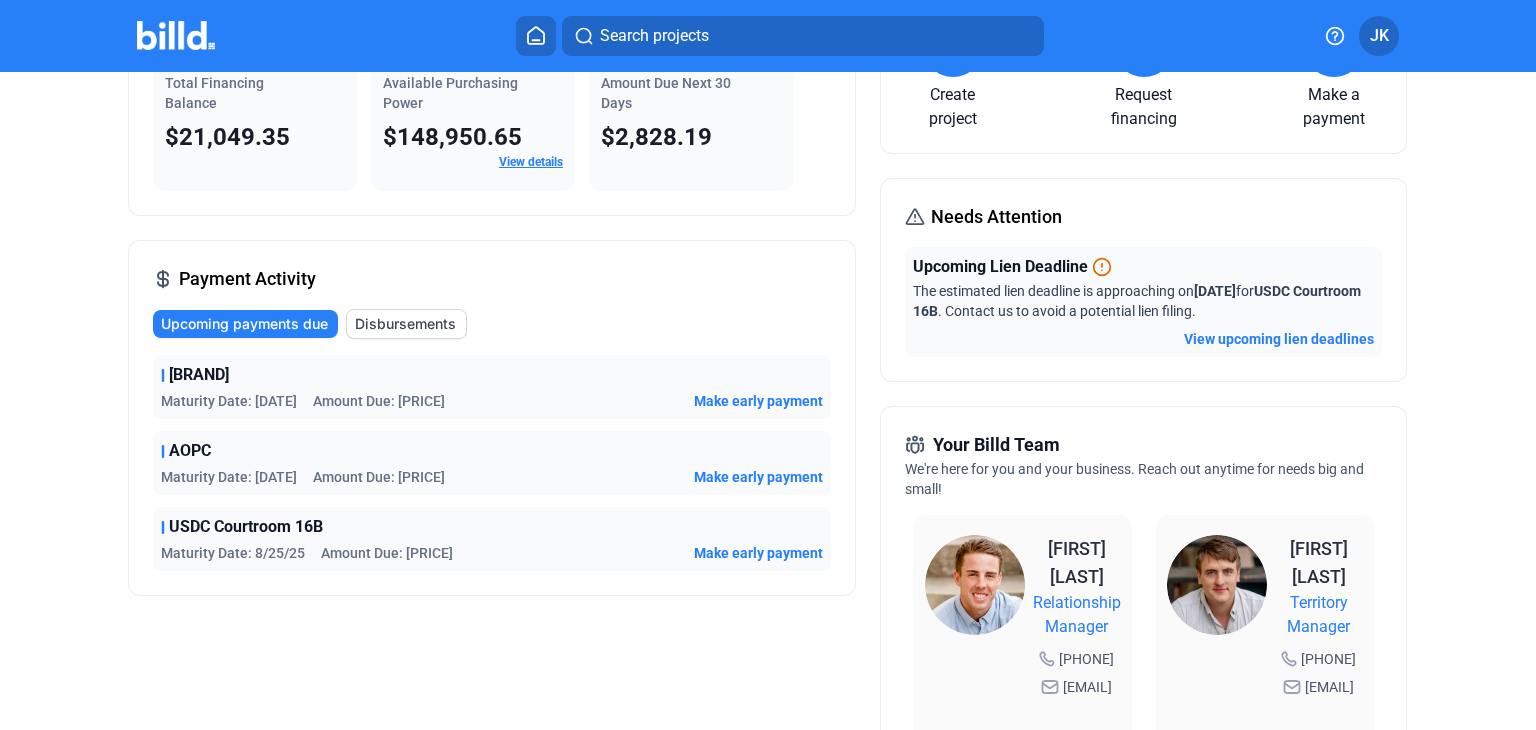 drag, startPoint x: 744, startPoint y: 476, endPoint x: 304, endPoint y: 497, distance: 440.50085 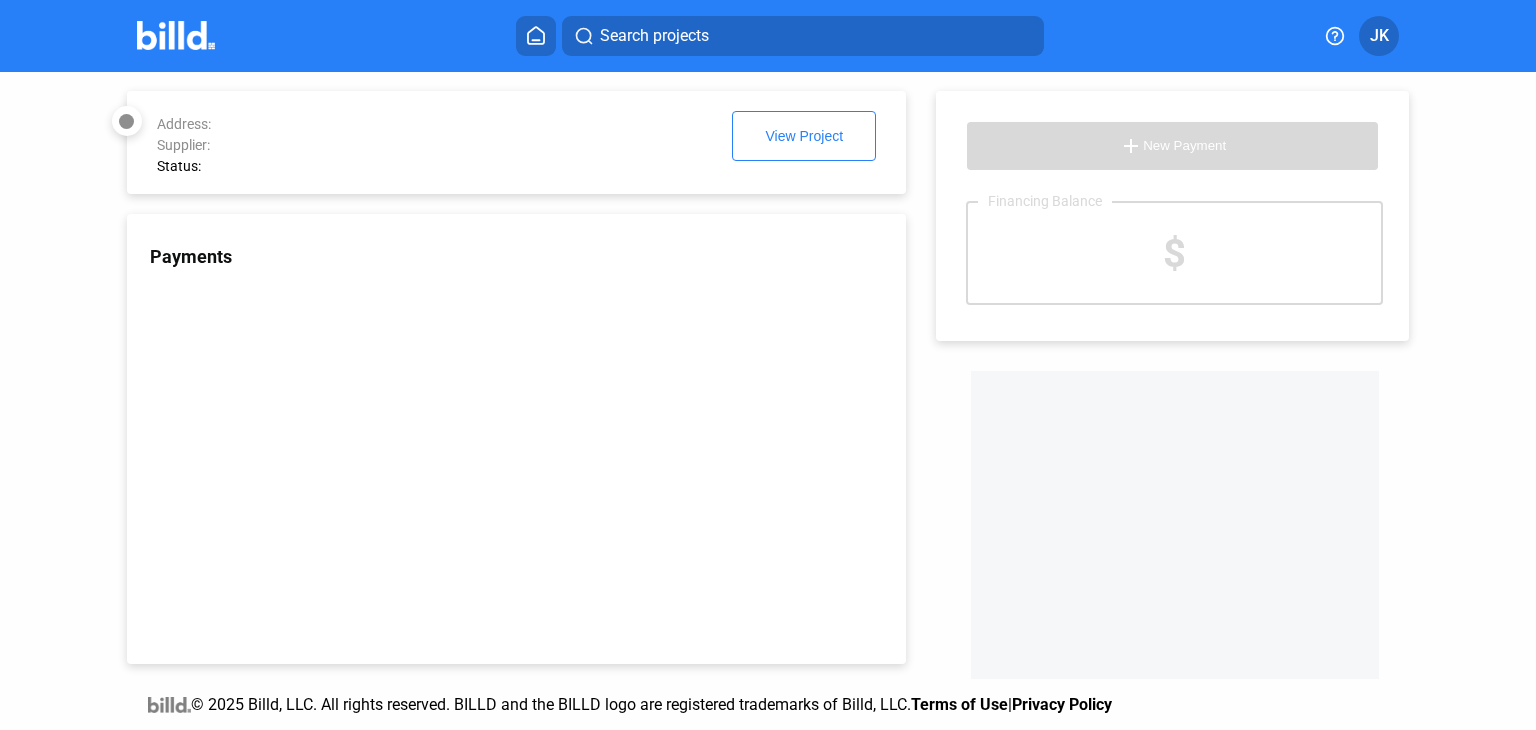 scroll, scrollTop: 54, scrollLeft: 0, axis: vertical 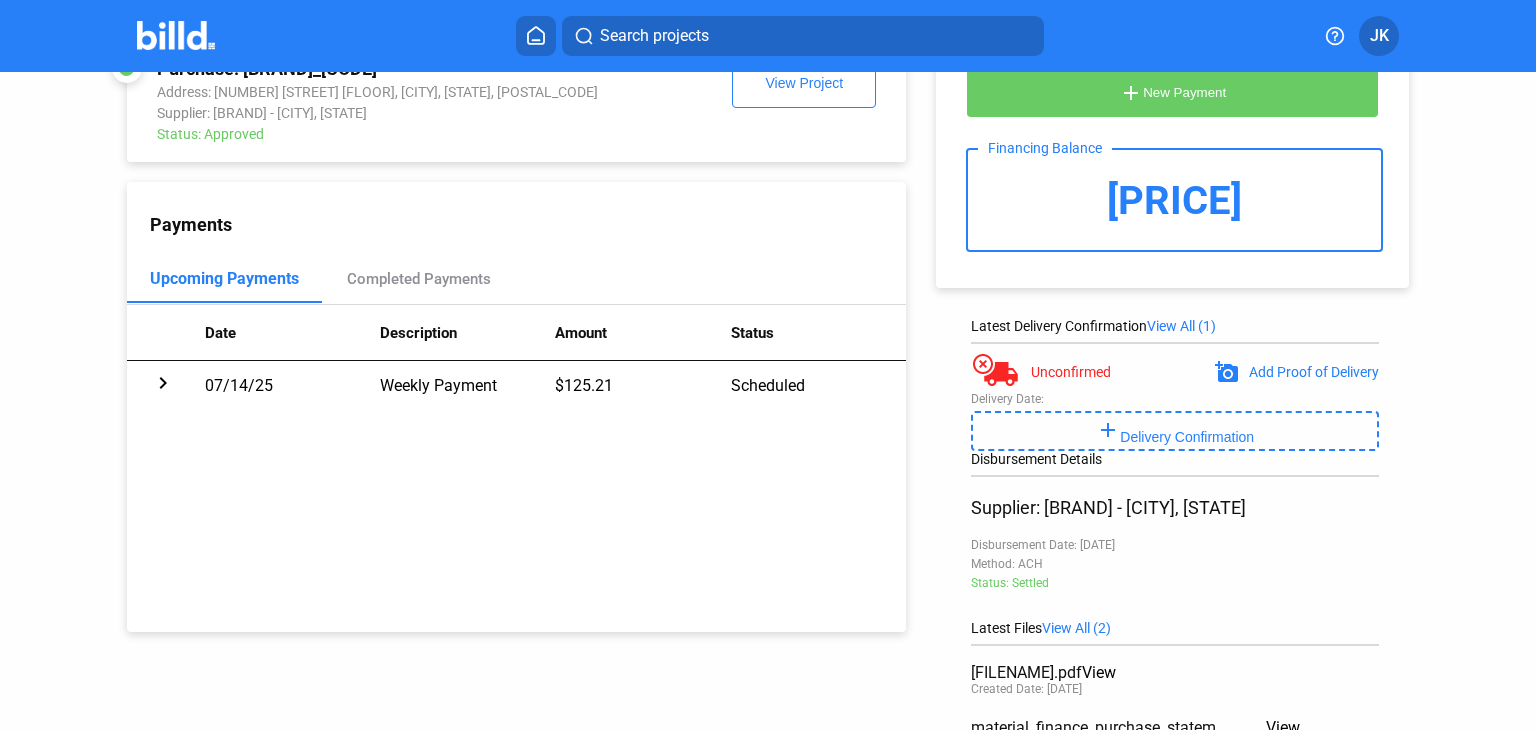 click at bounding box center (768, 729) 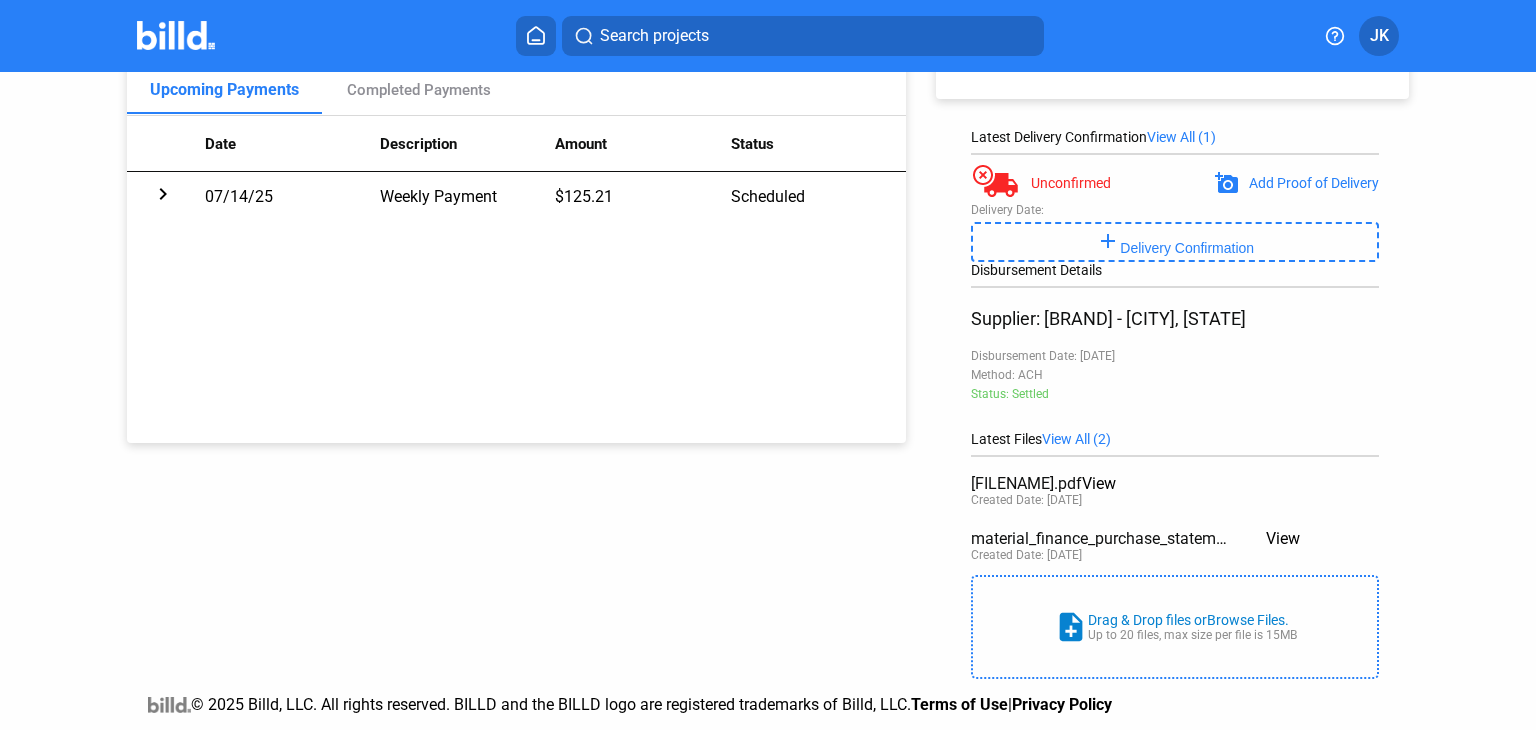 scroll, scrollTop: 302, scrollLeft: 0, axis: vertical 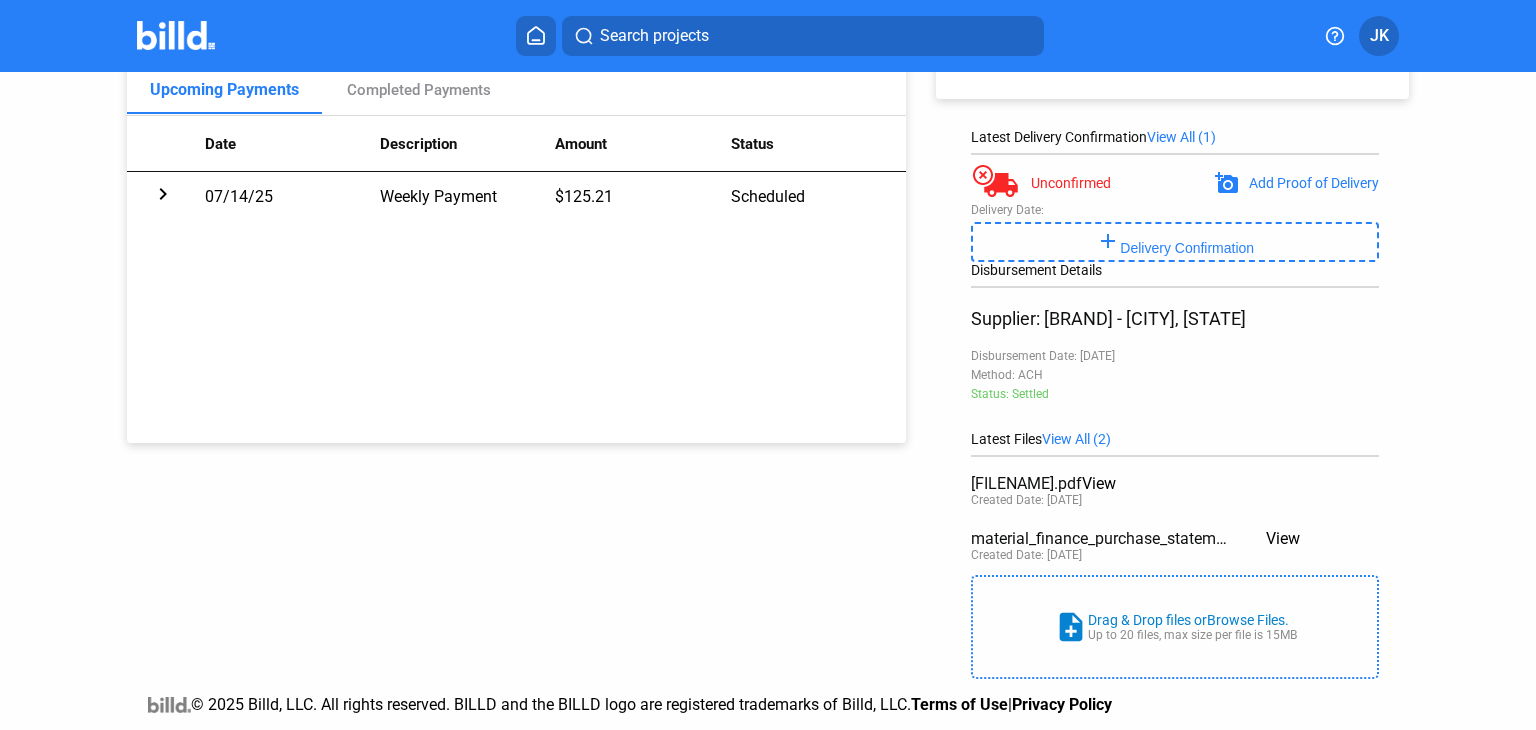 drag, startPoint x: 1157, startPoint y: 112, endPoint x: 1148, endPoint y: 156, distance: 44.911022 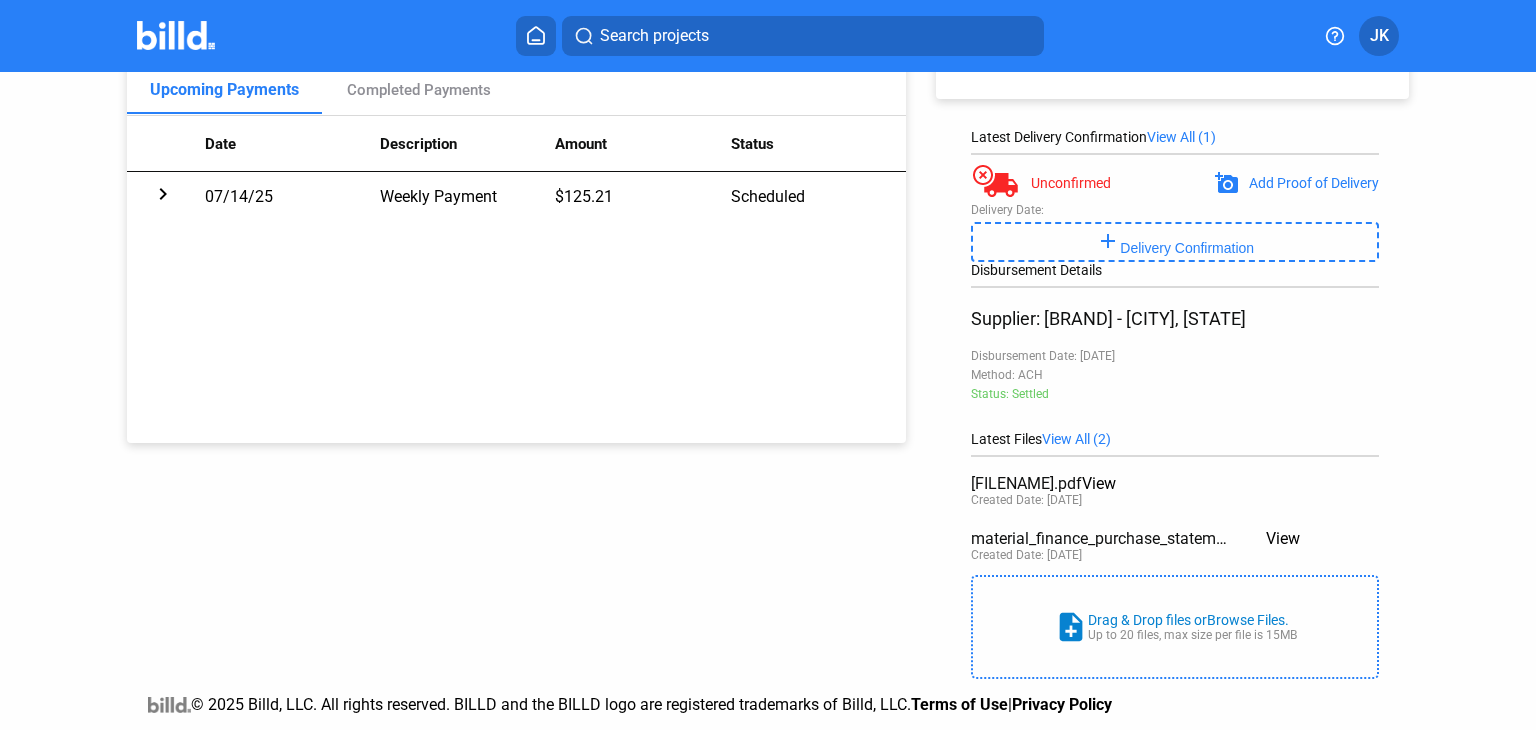 scroll, scrollTop: 0, scrollLeft: 0, axis: both 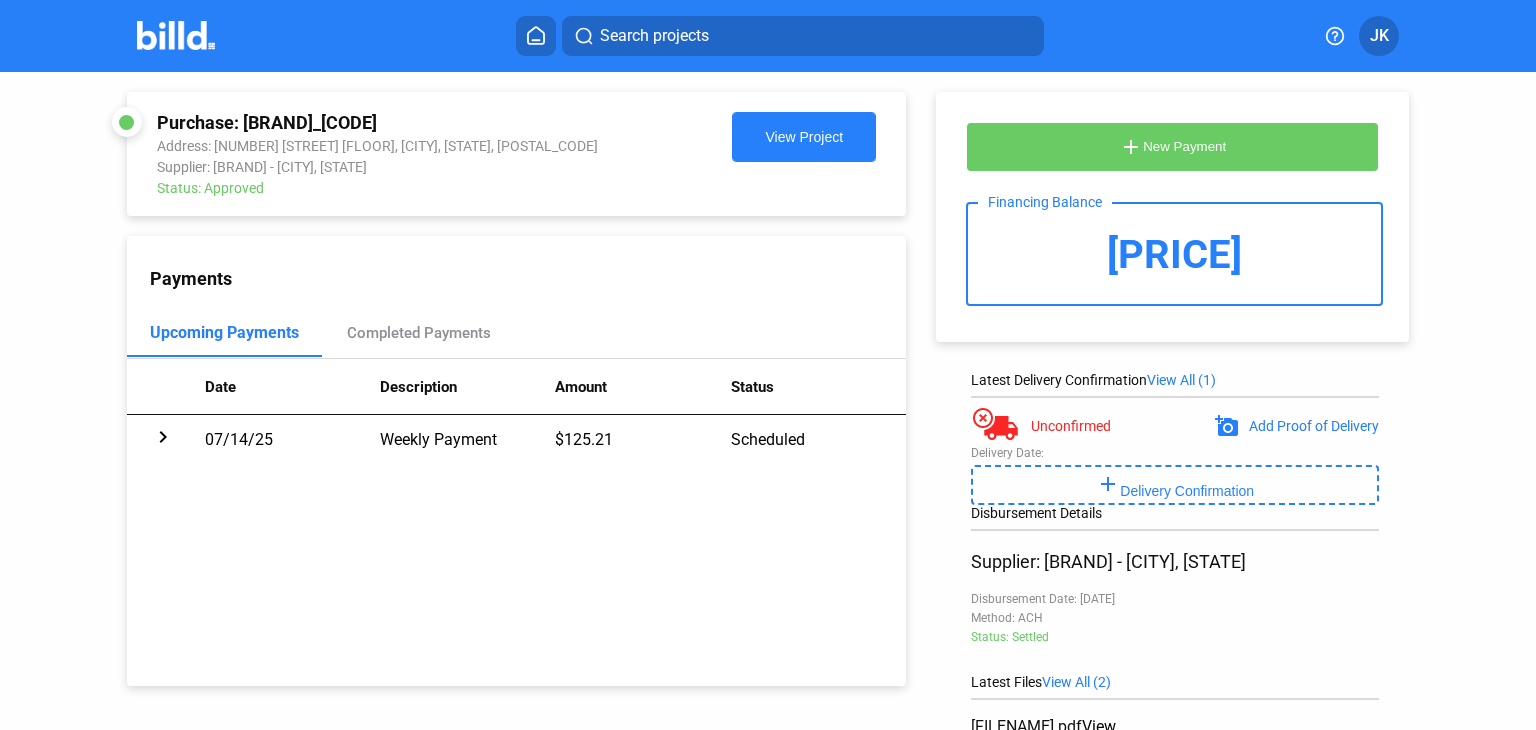click on "View Project" at bounding box center [804, 137] 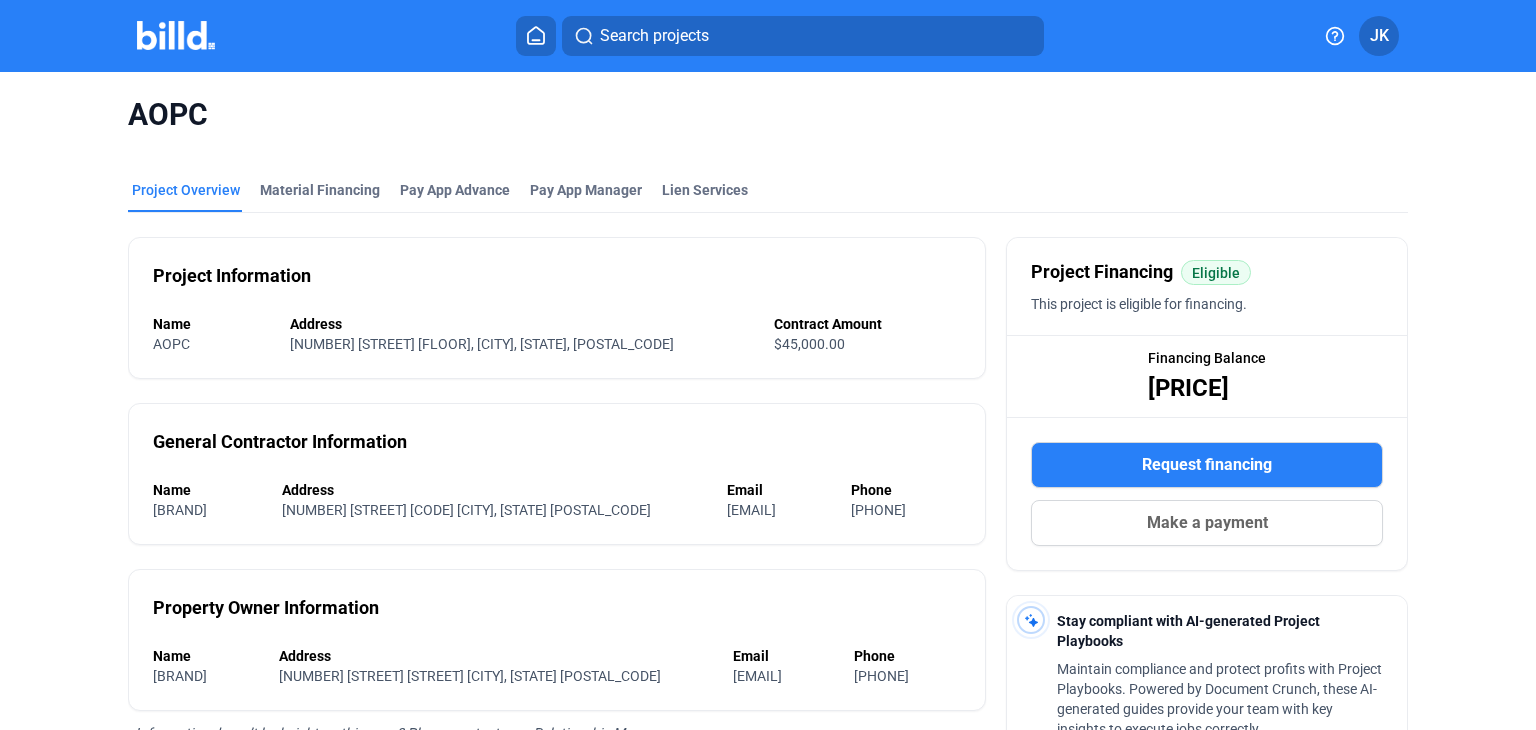 click at bounding box center [176, 35] 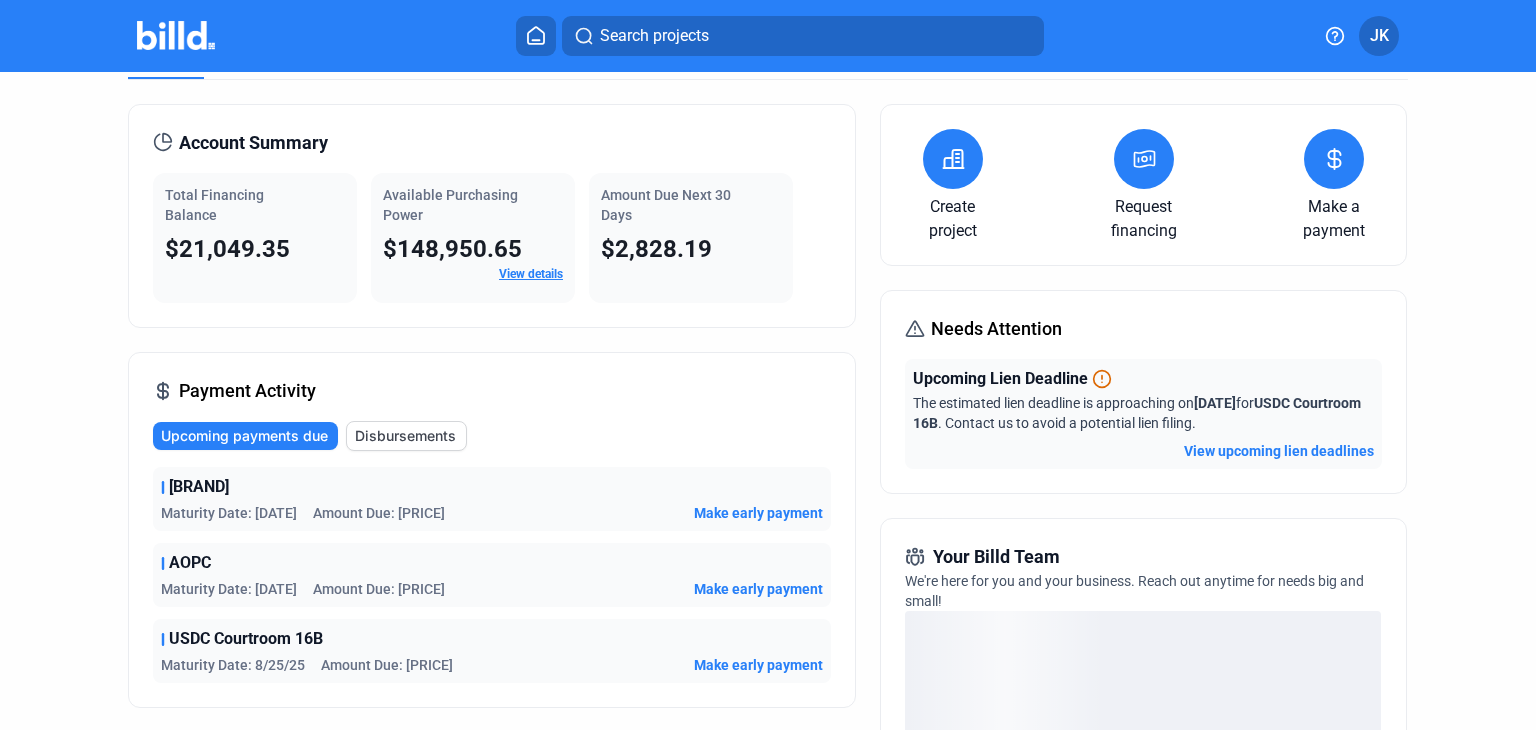 scroll, scrollTop: 56, scrollLeft: 0, axis: vertical 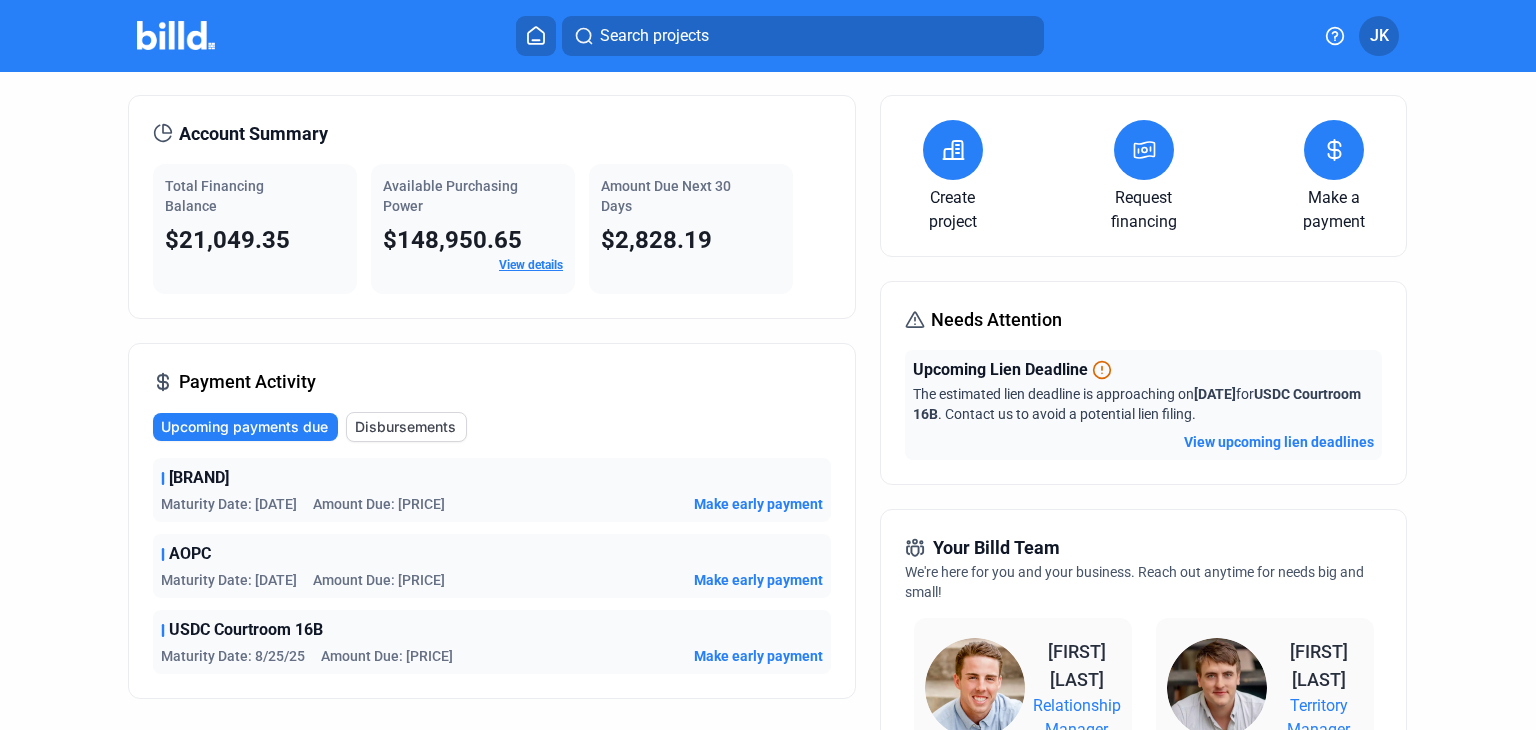 click on "Make early payment" at bounding box center [758, 504] 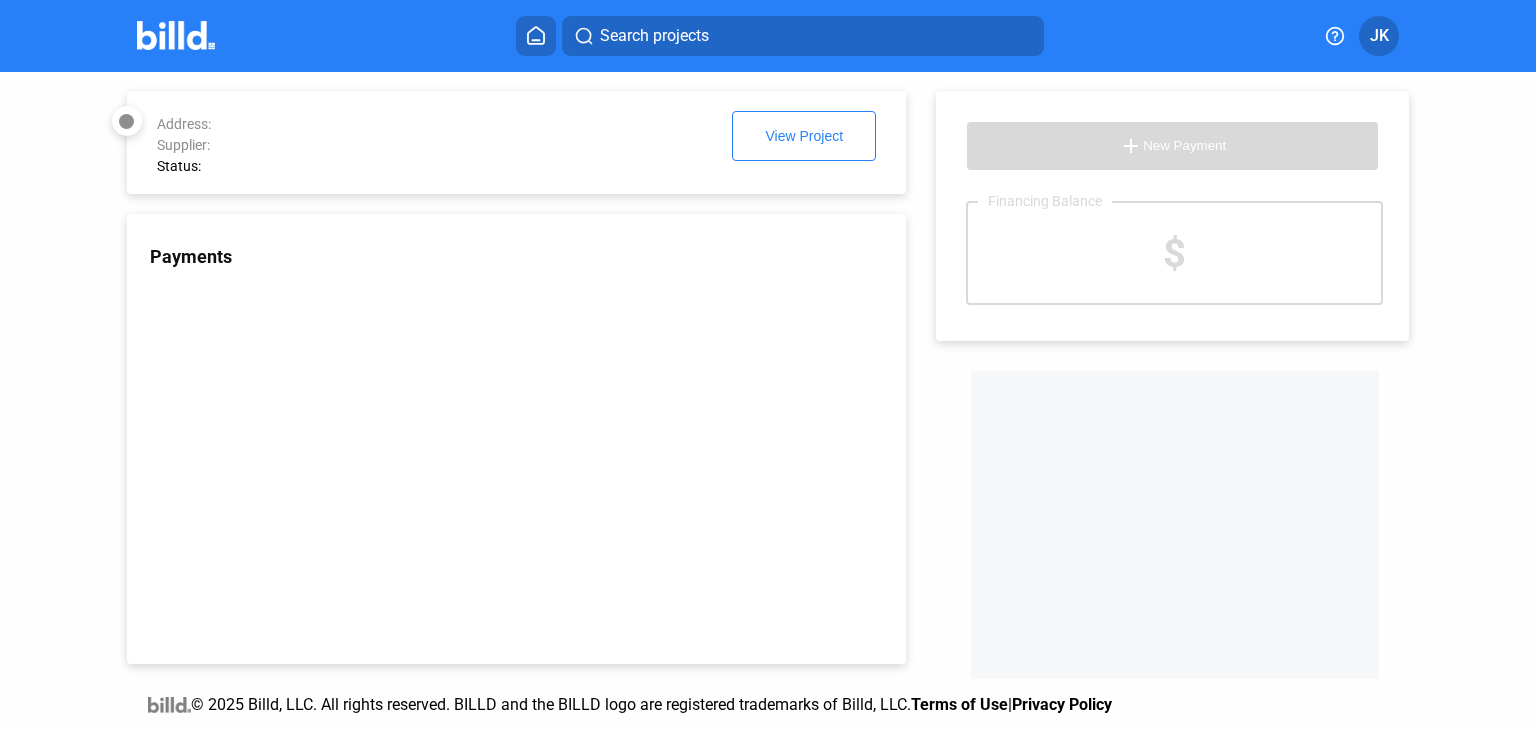 scroll, scrollTop: 54, scrollLeft: 0, axis: vertical 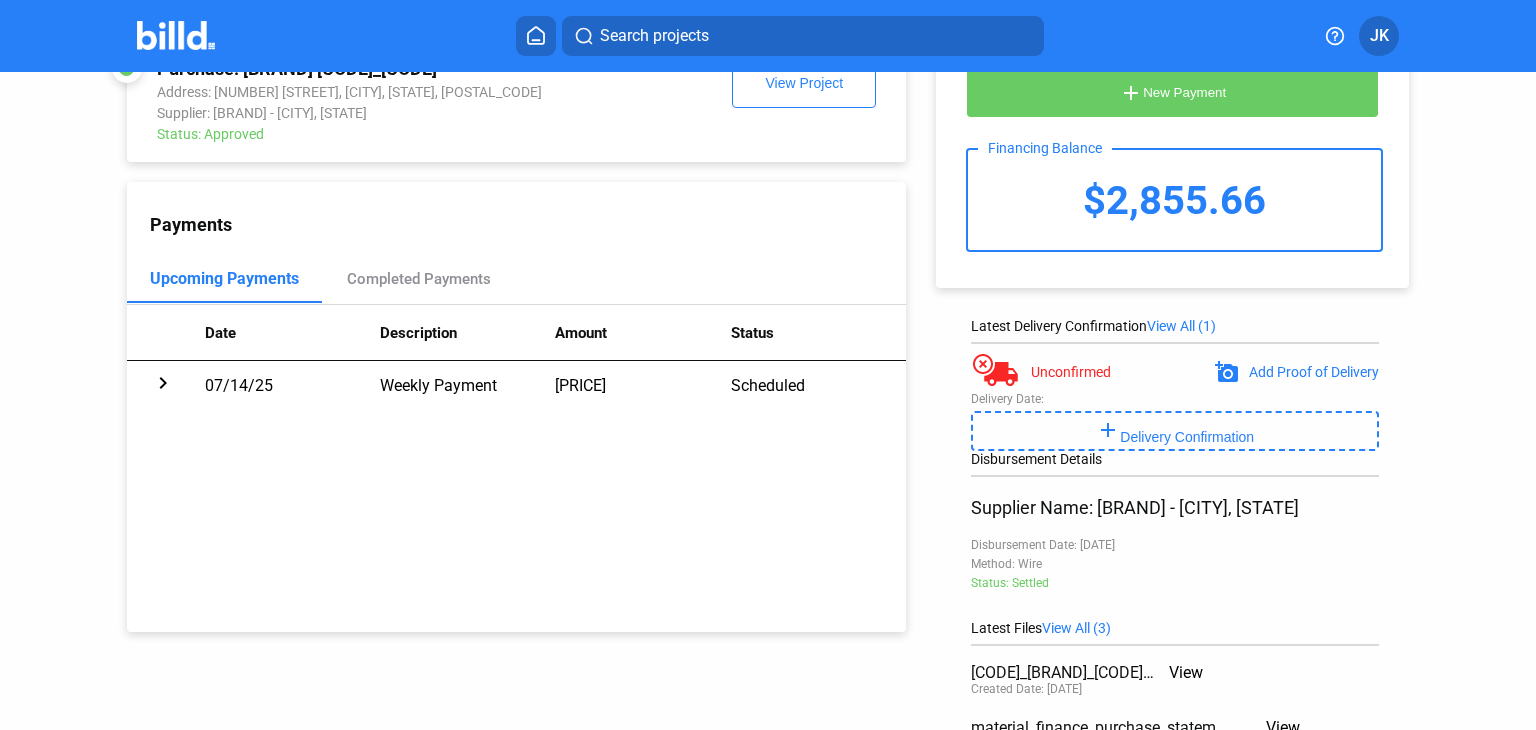 click at bounding box center (1164, 1048) 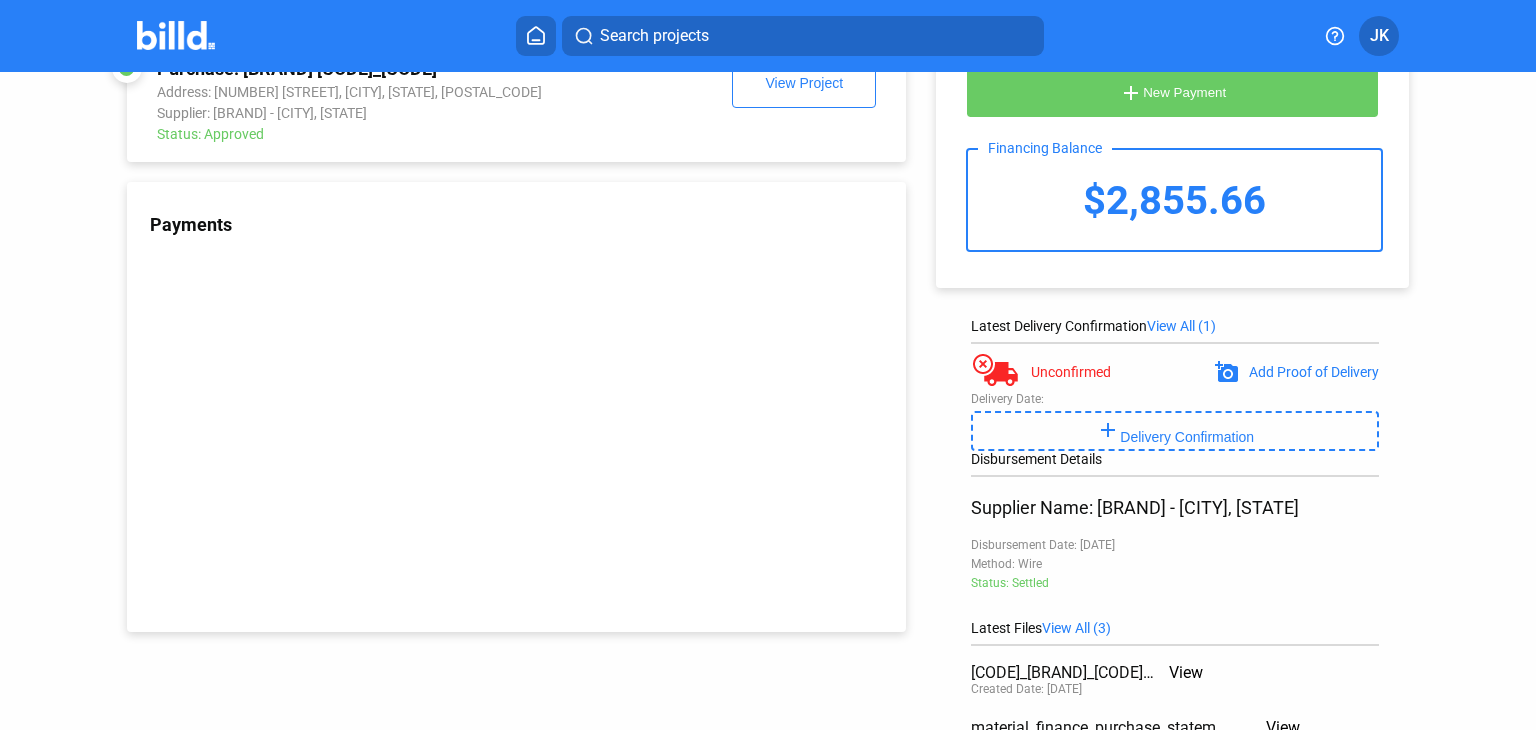 scroll, scrollTop: 0, scrollLeft: 0, axis: both 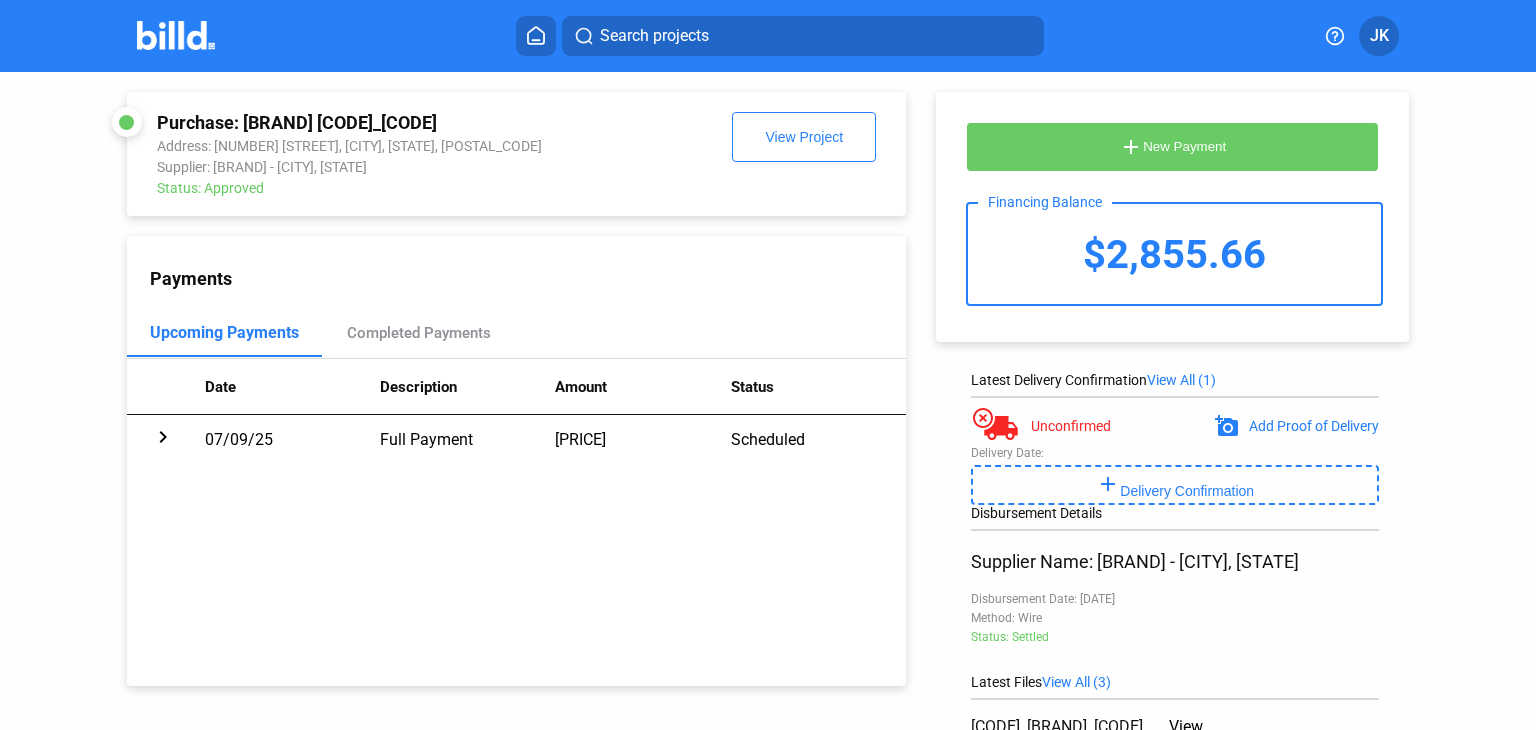 click at bounding box center (176, 35) 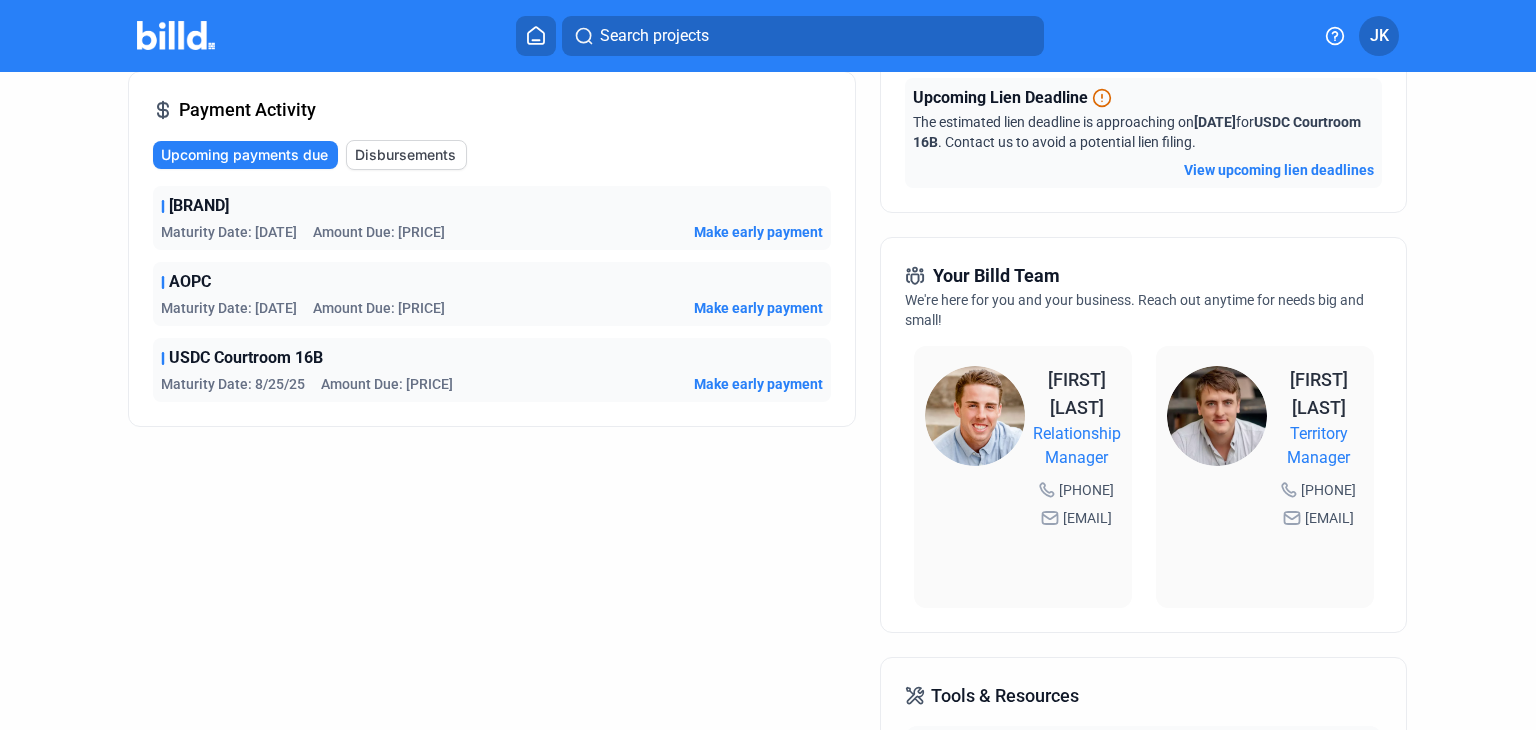 scroll, scrollTop: 0, scrollLeft: 0, axis: both 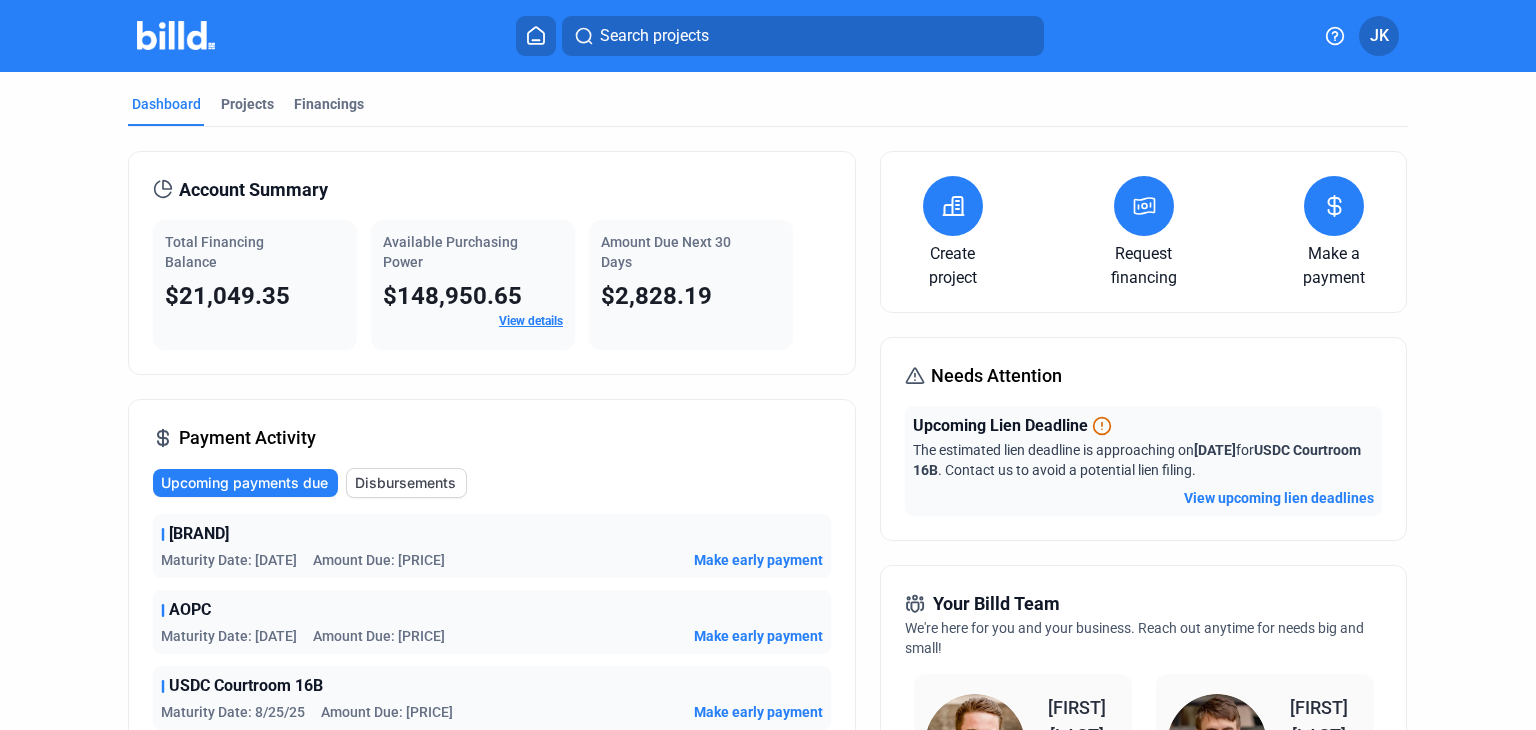 drag, startPoint x: 1529, startPoint y: 41, endPoint x: 1533, endPoint y: 82, distance: 41.19466 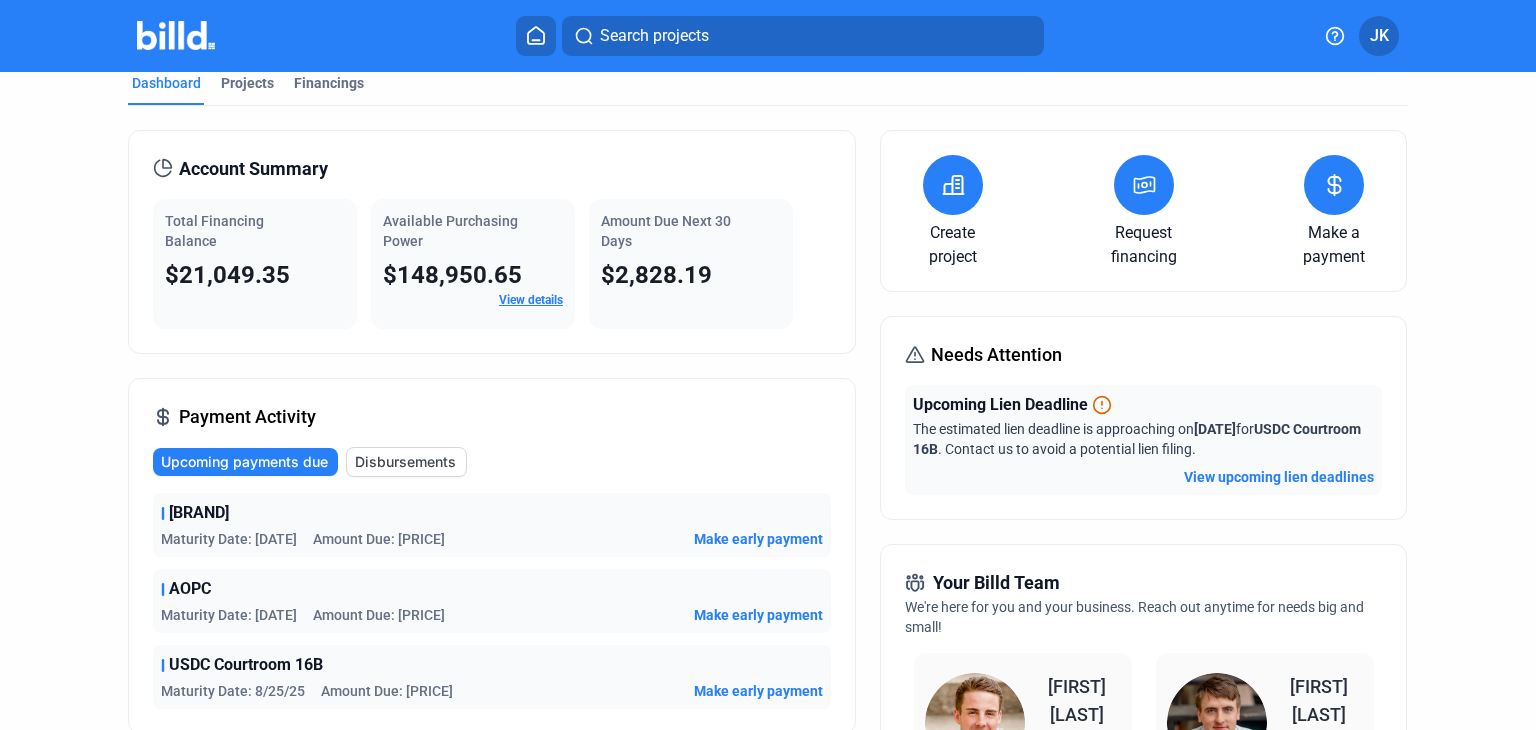 scroll, scrollTop: 0, scrollLeft: 0, axis: both 